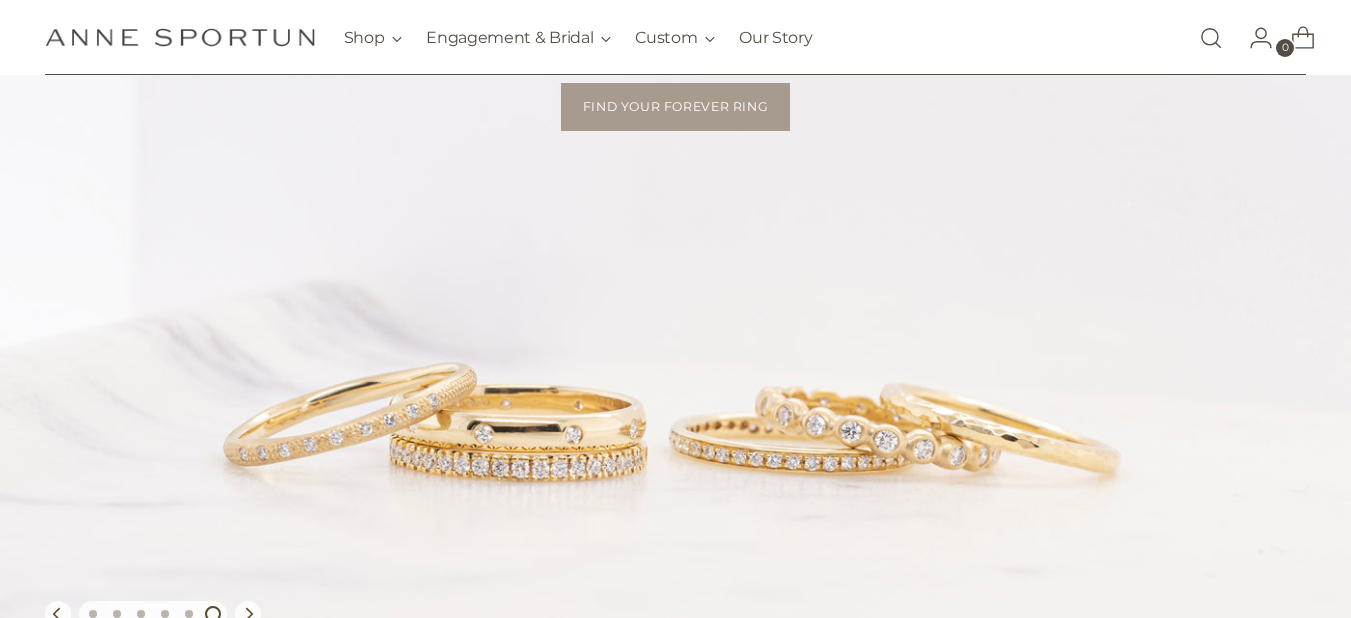 scroll, scrollTop: 0, scrollLeft: 0, axis: both 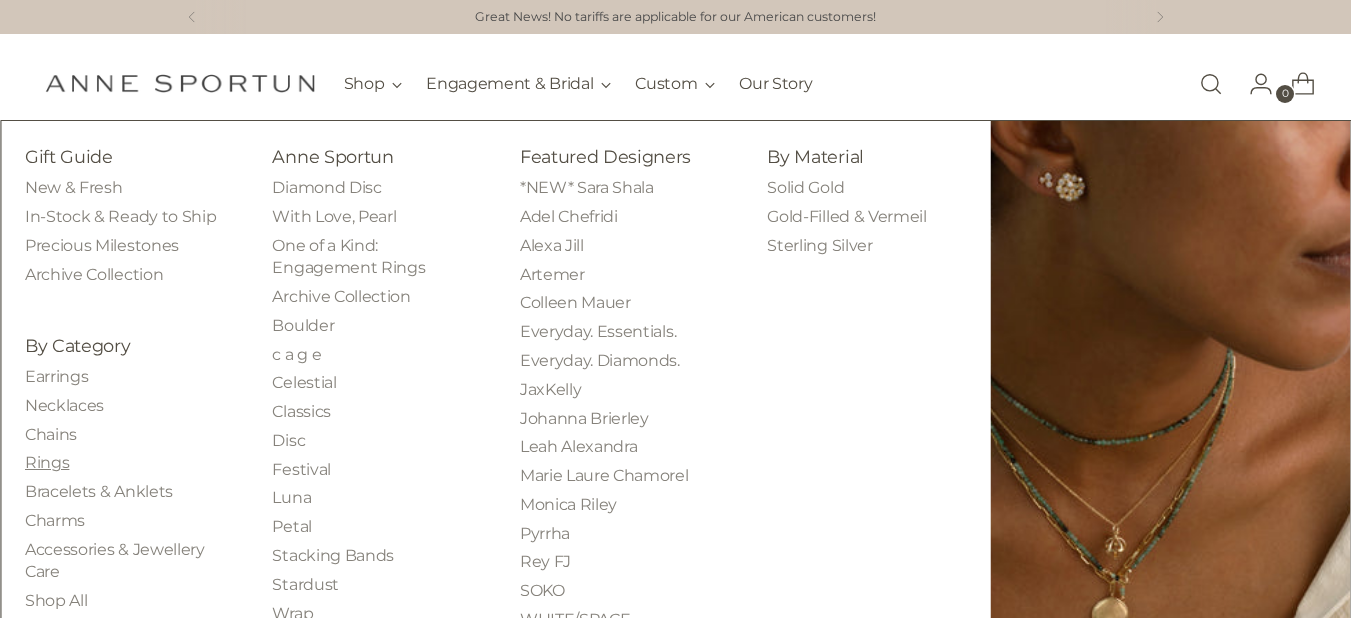 click on "Rings" at bounding box center [47, 462] 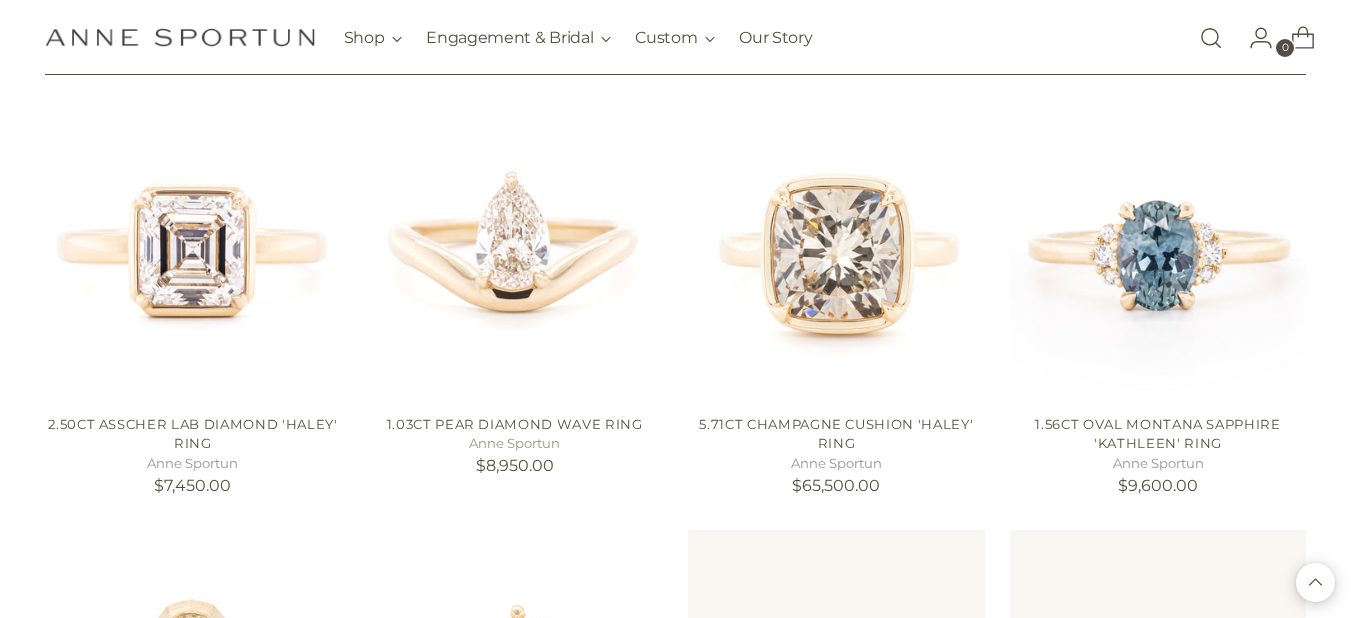 scroll, scrollTop: 1700, scrollLeft: 0, axis: vertical 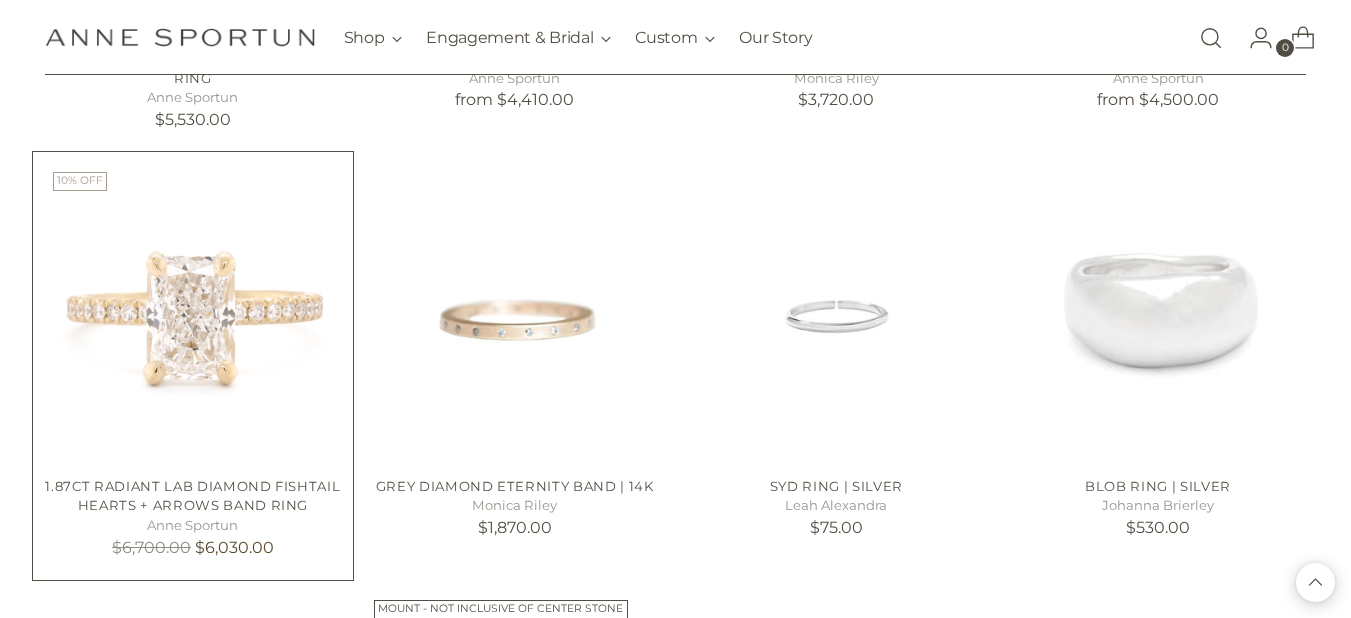 click at bounding box center [0, 0] 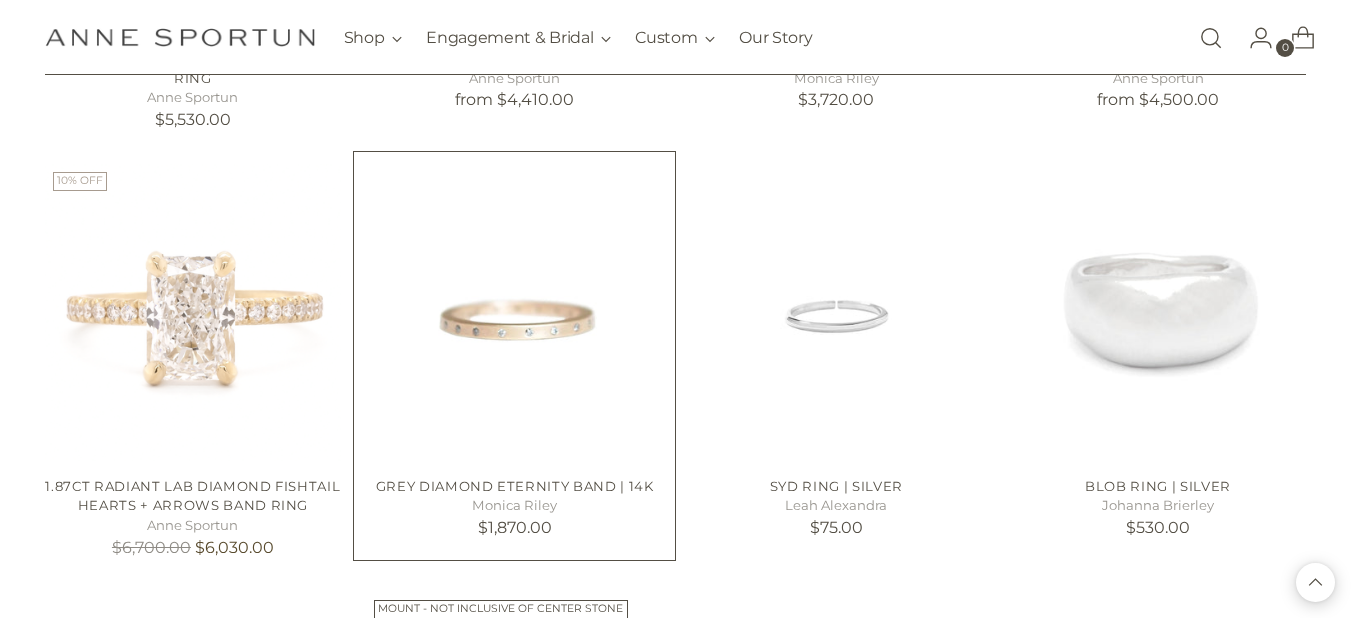 scroll, scrollTop: 14000, scrollLeft: 0, axis: vertical 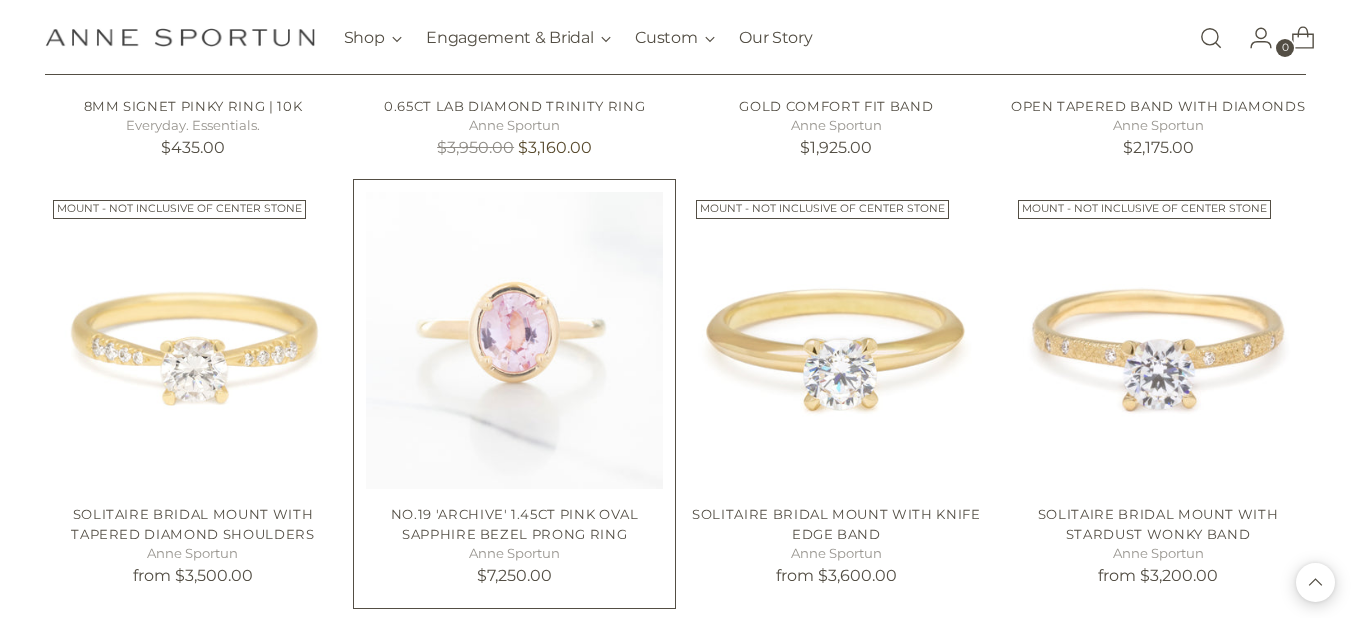 click at bounding box center (0, 0) 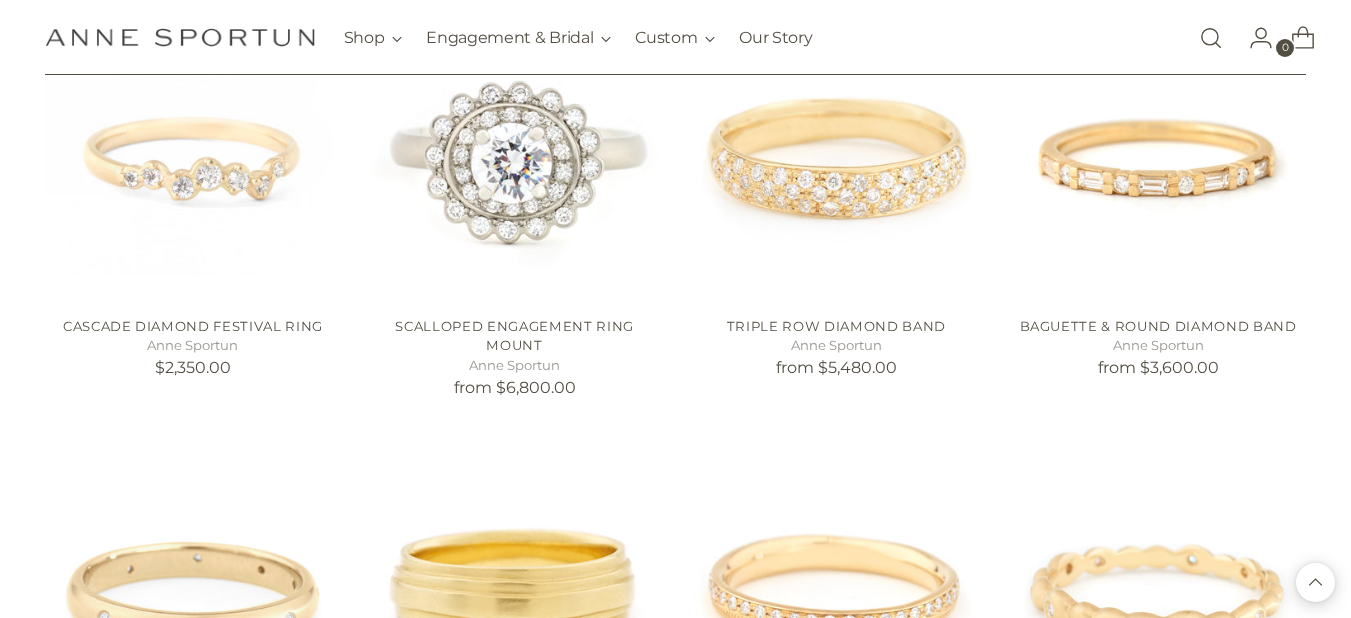 scroll, scrollTop: 21200, scrollLeft: 0, axis: vertical 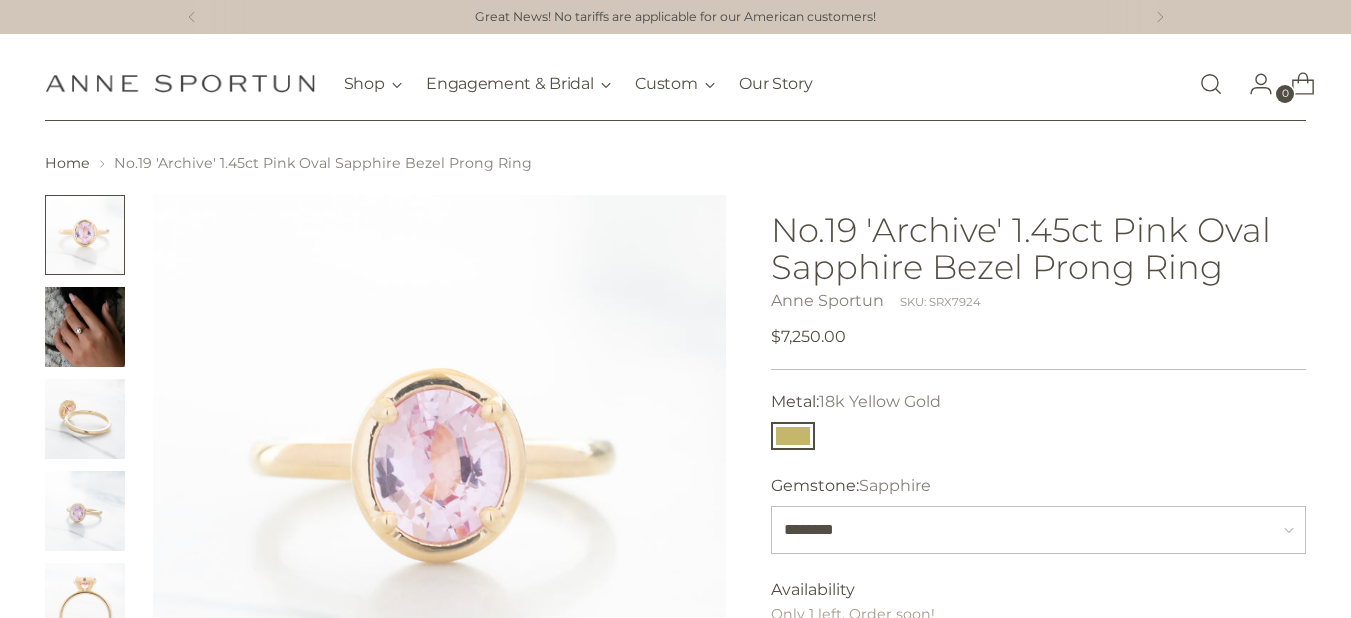 click at bounding box center [85, 327] 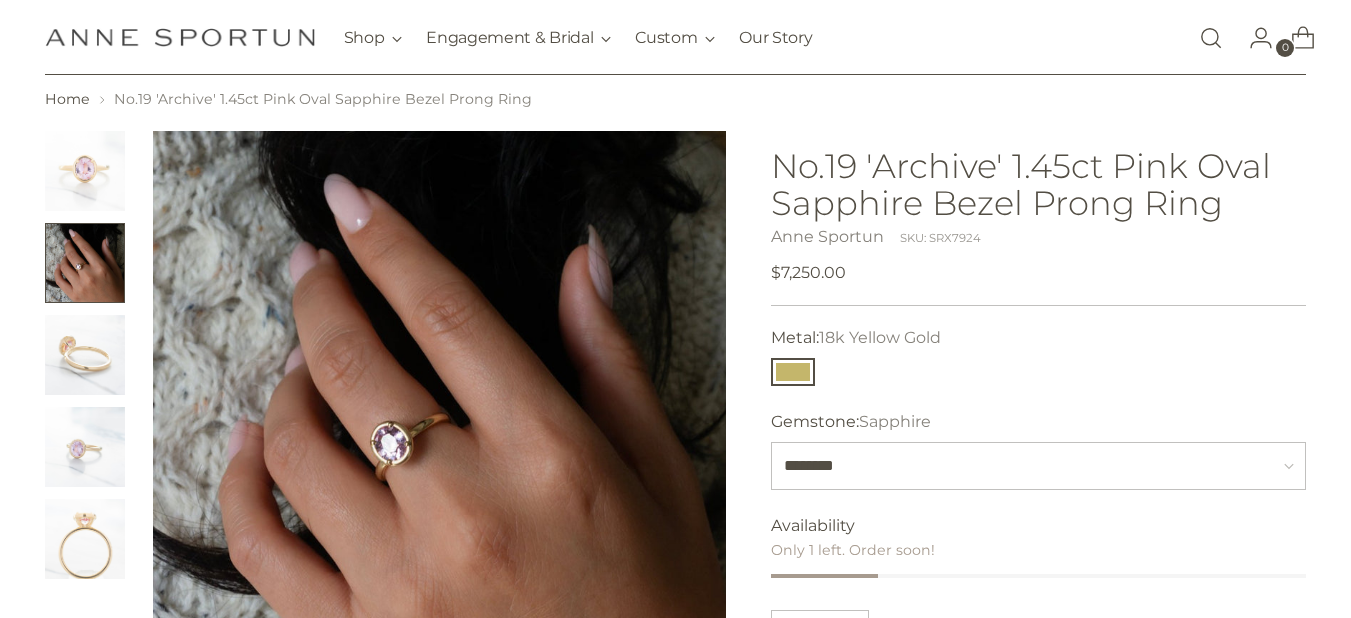 scroll, scrollTop: 100, scrollLeft: 0, axis: vertical 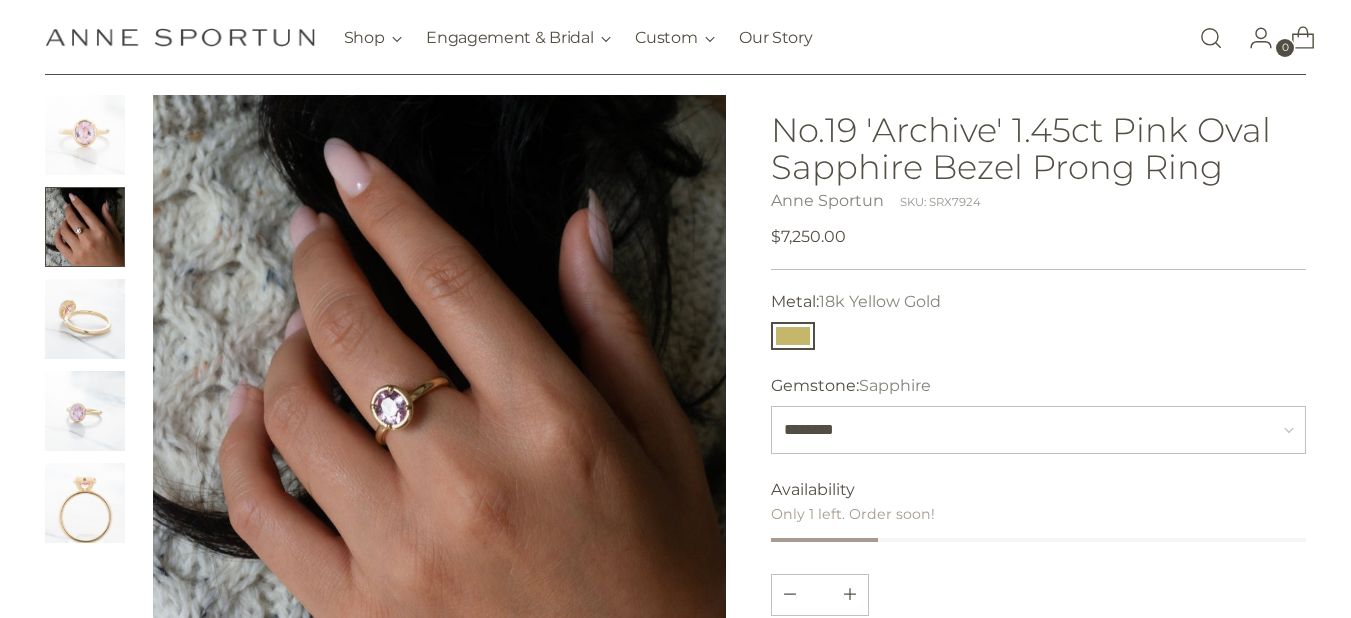 click at bounding box center (85, 319) 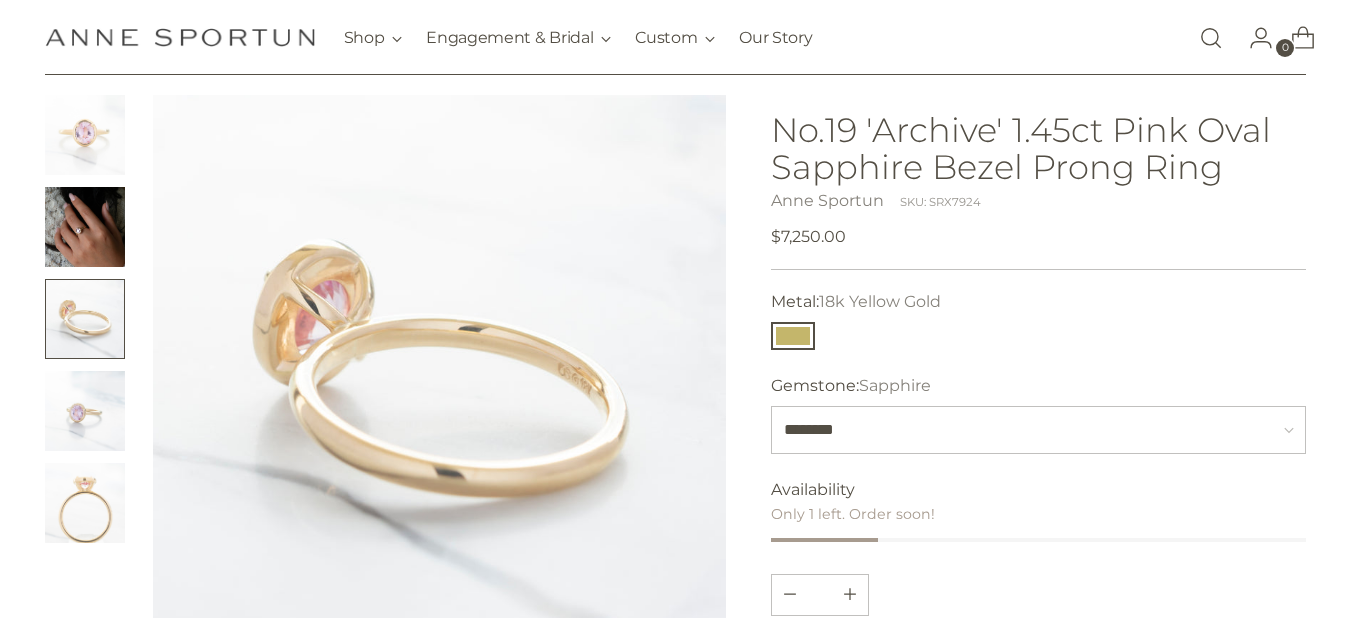 click at bounding box center [85, 411] 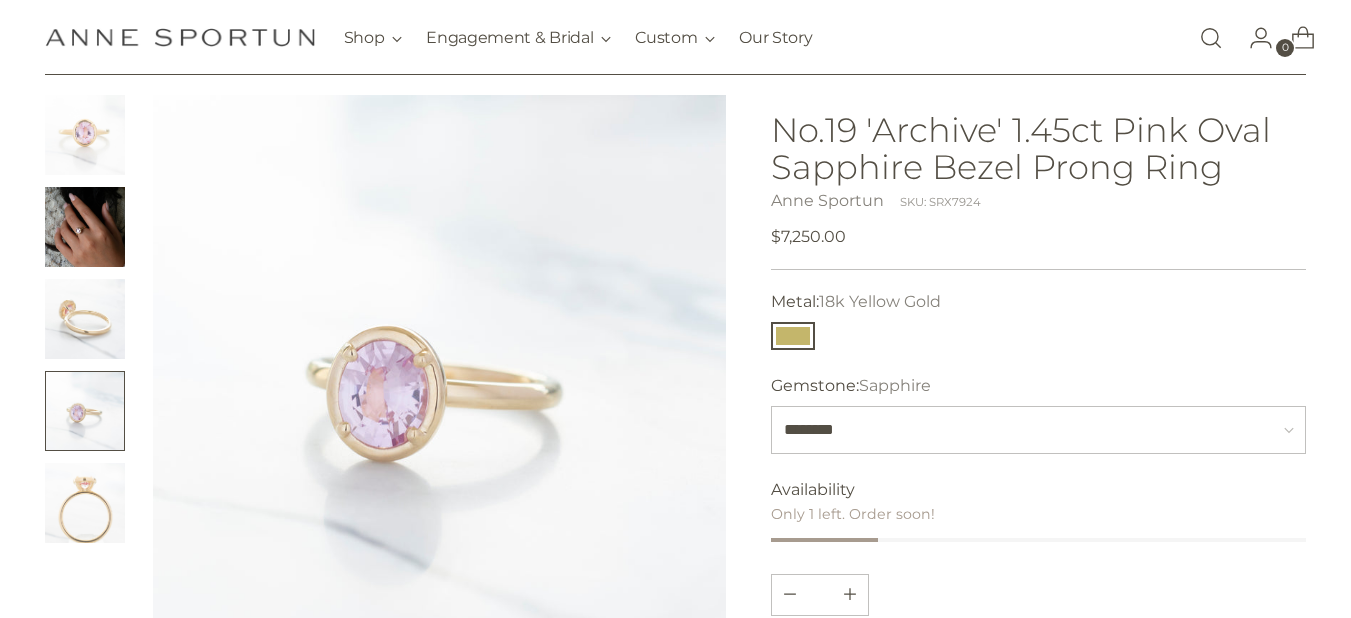 click at bounding box center [85, 503] 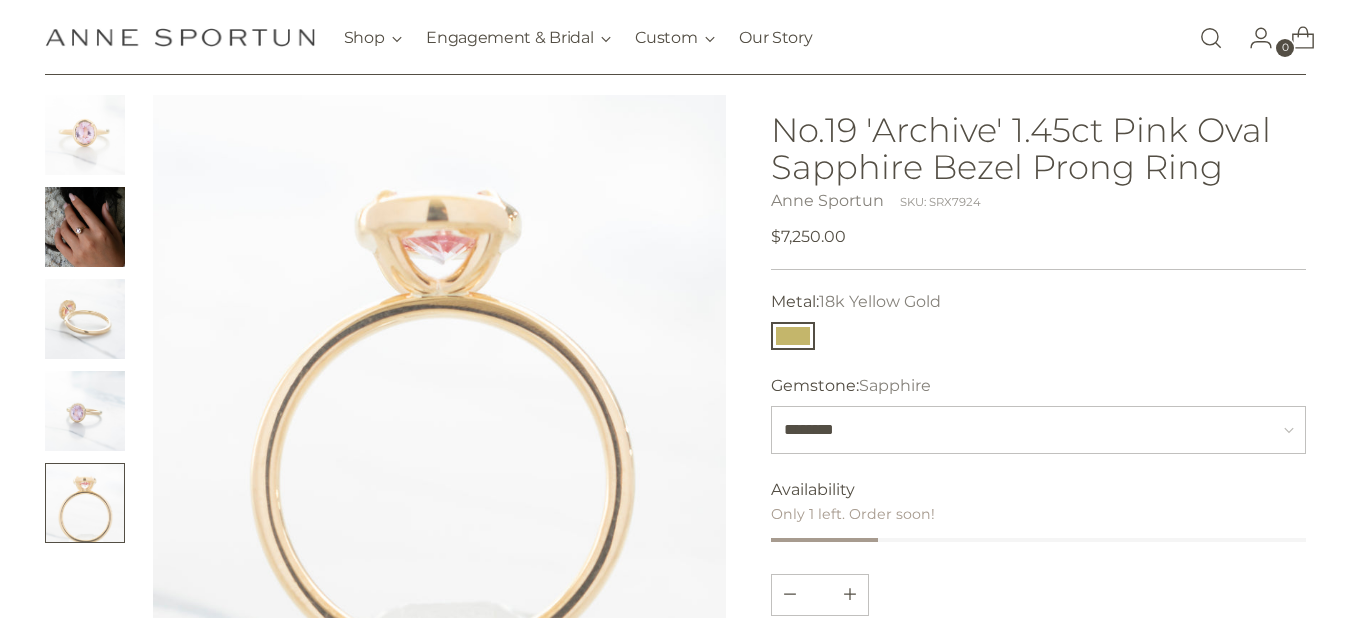 click at bounding box center (85, 227) 